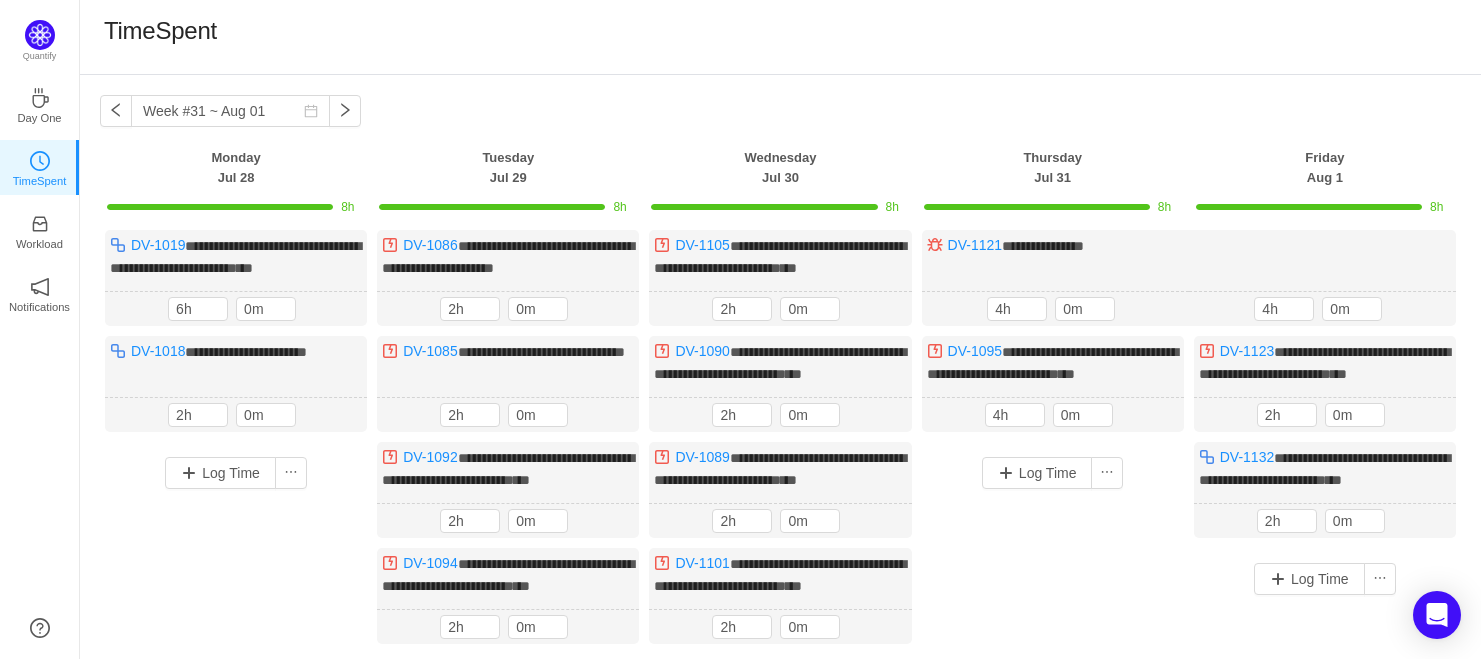 scroll, scrollTop: 132, scrollLeft: 0, axis: vertical 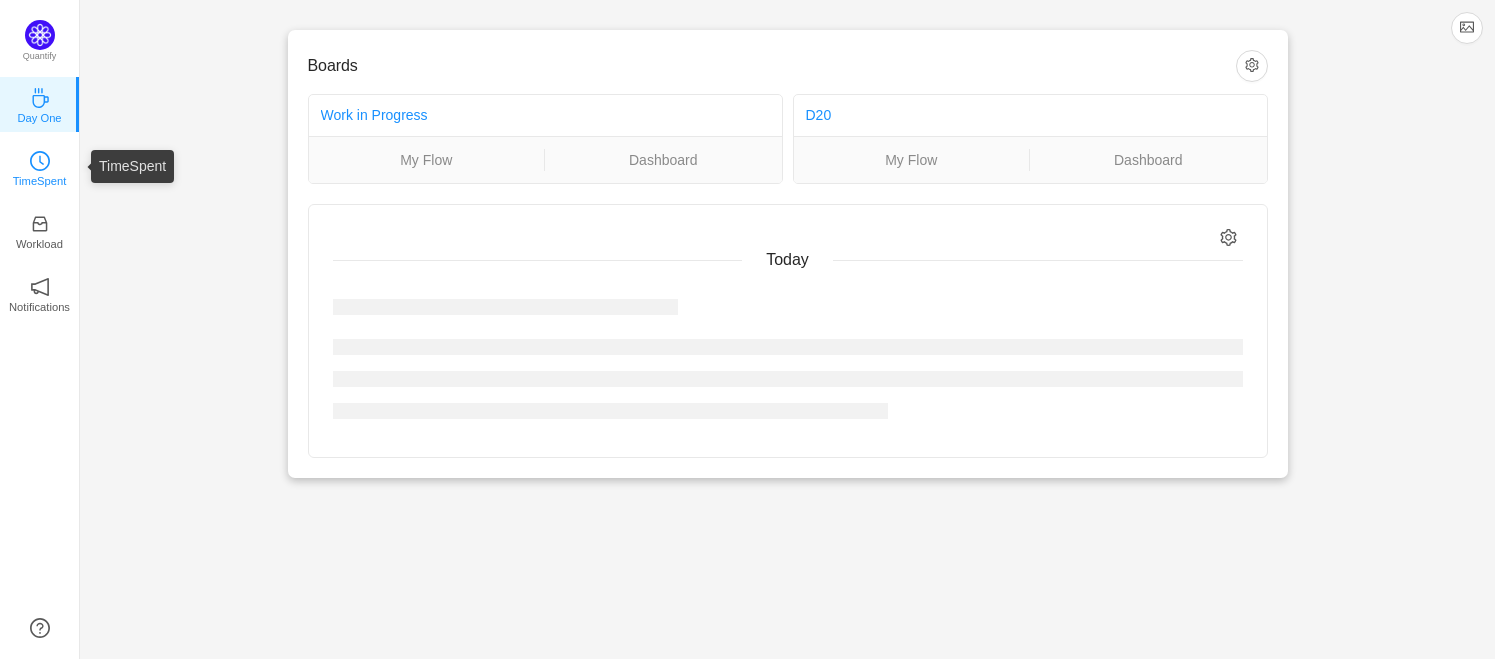 click 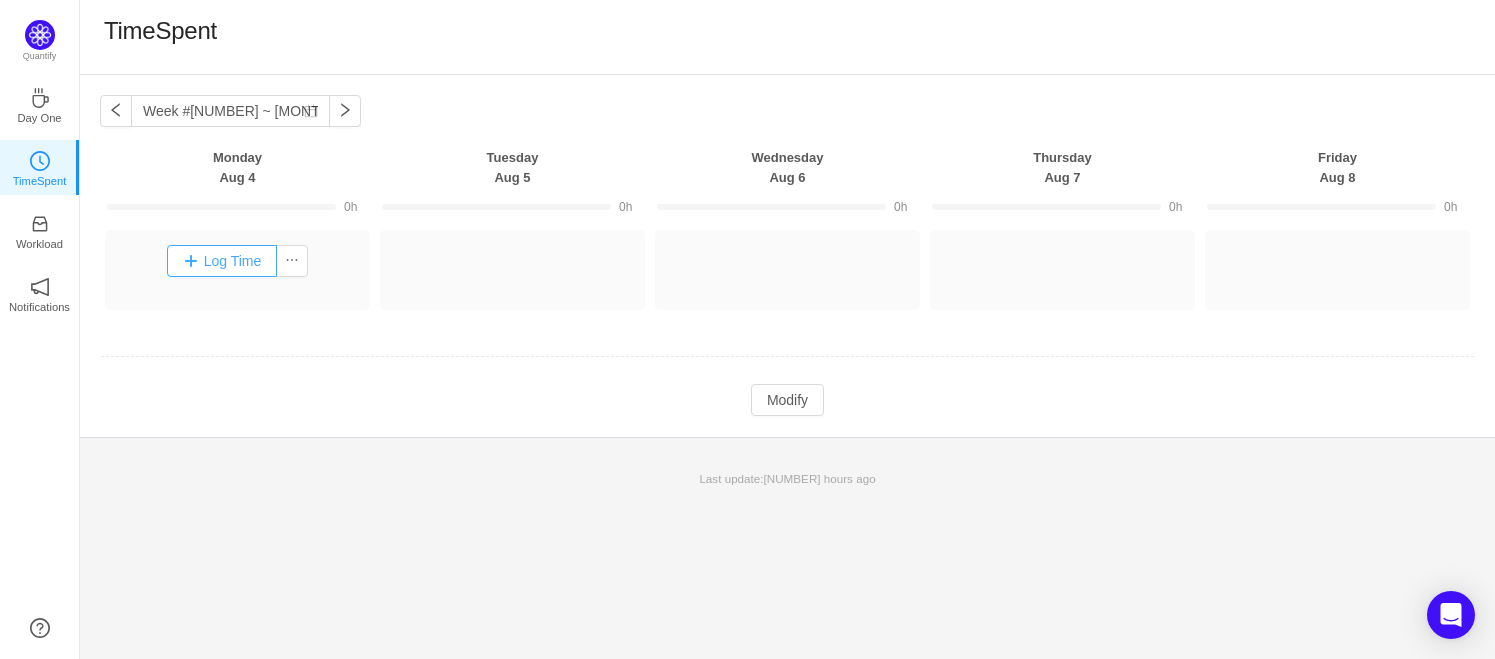 click on "Log Time" at bounding box center (222, 261) 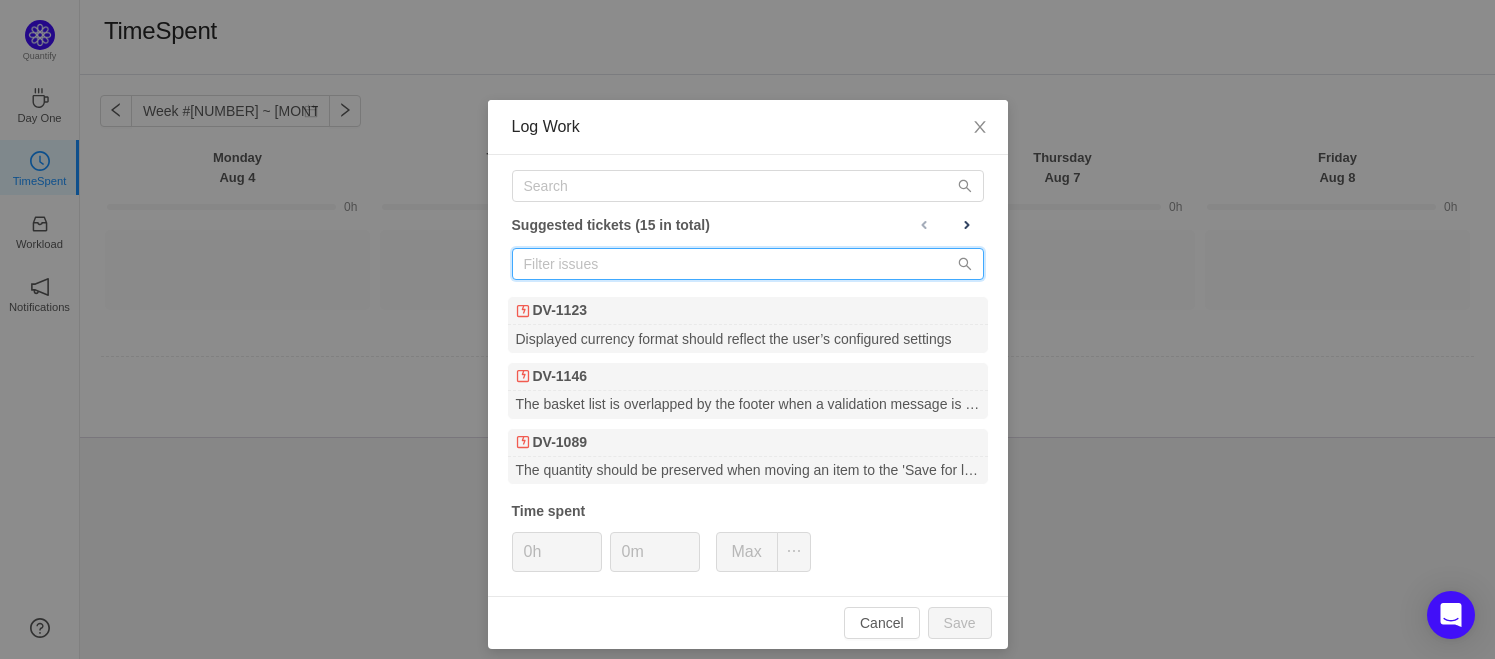 click at bounding box center (748, 264) 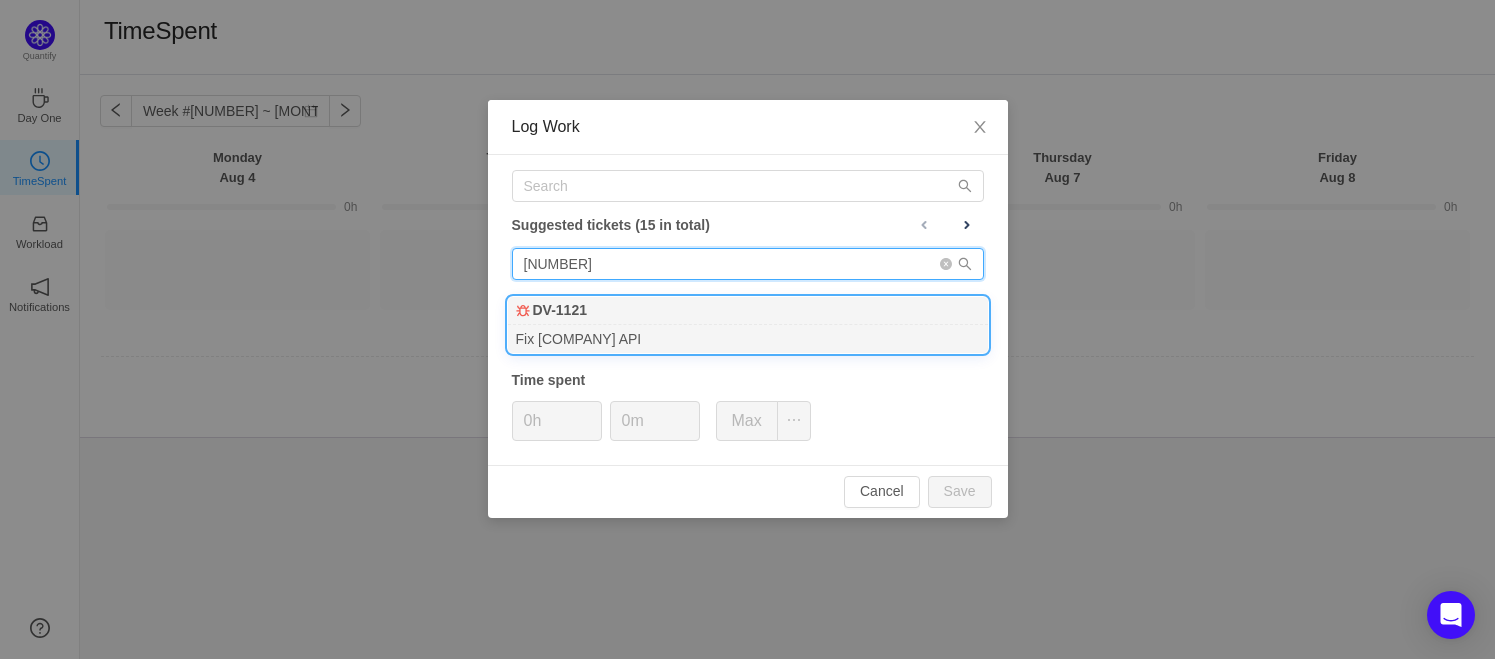 type on "1121" 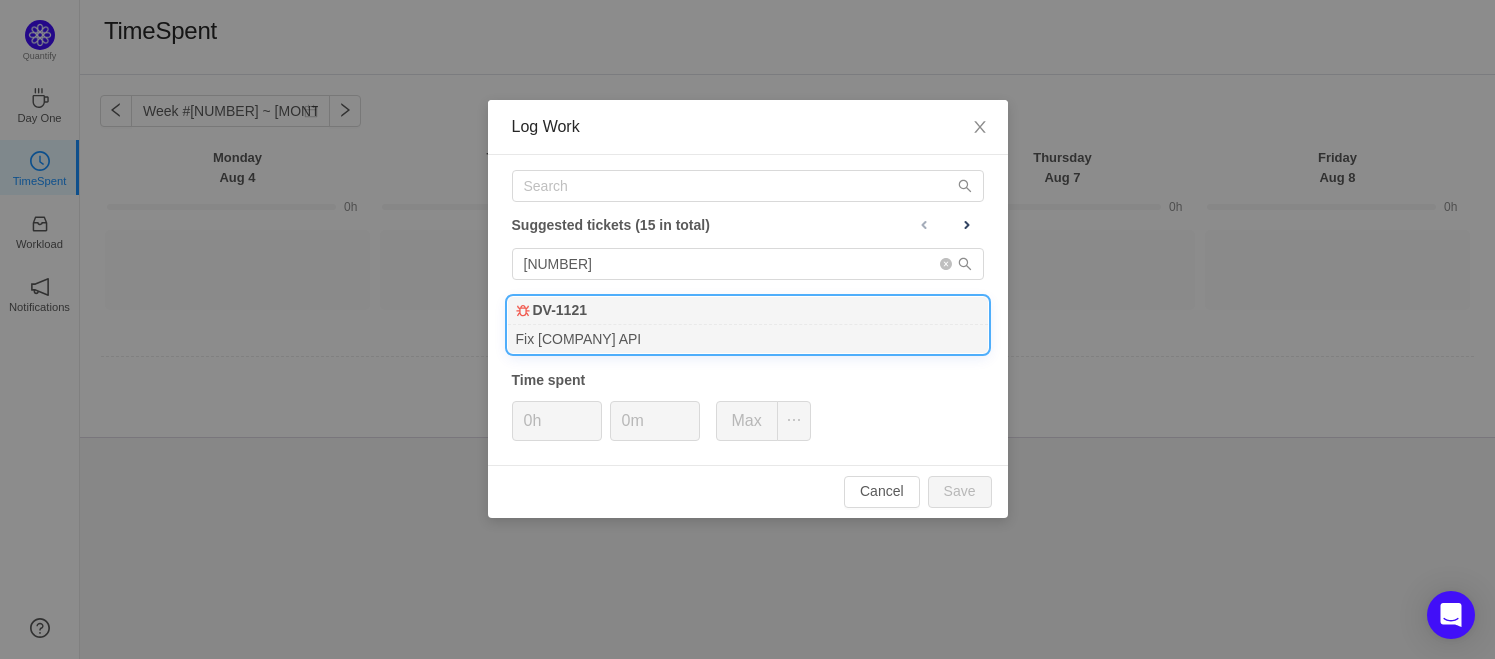 click on "DV-1121" at bounding box center [560, 310] 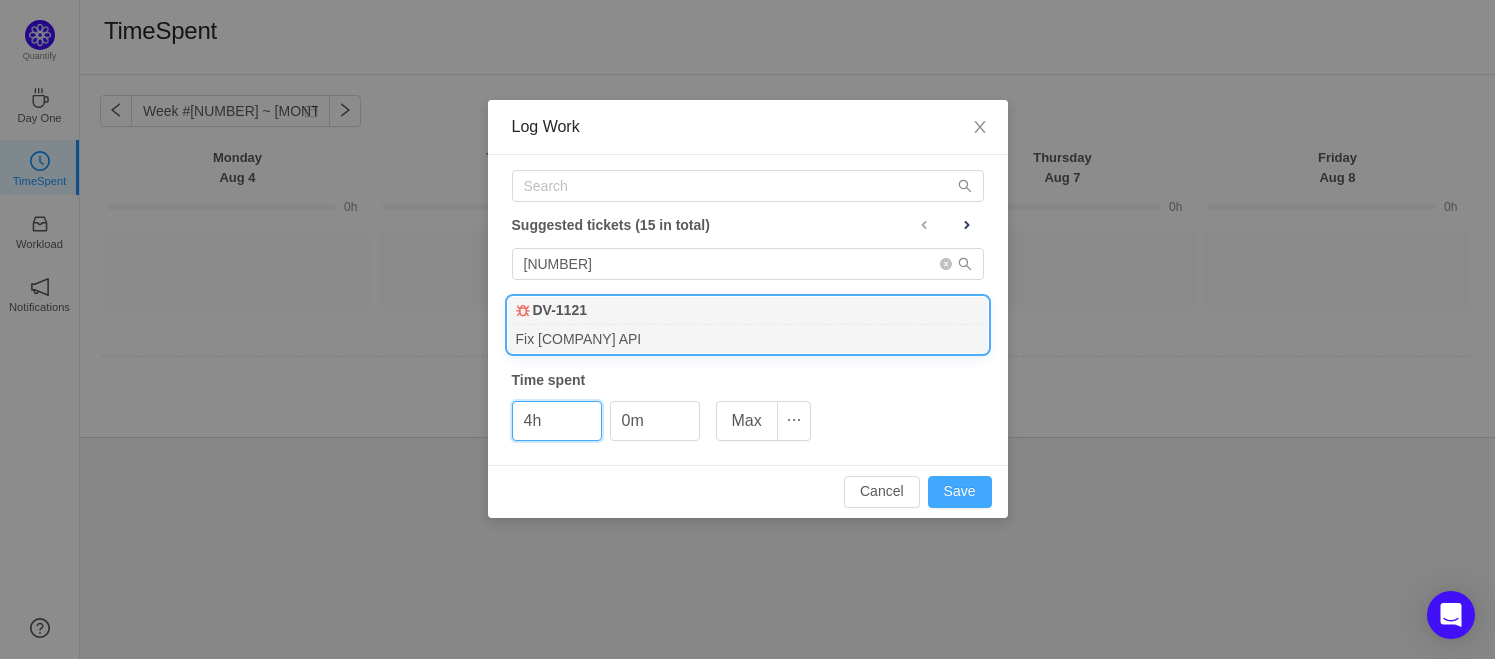 type on "4h" 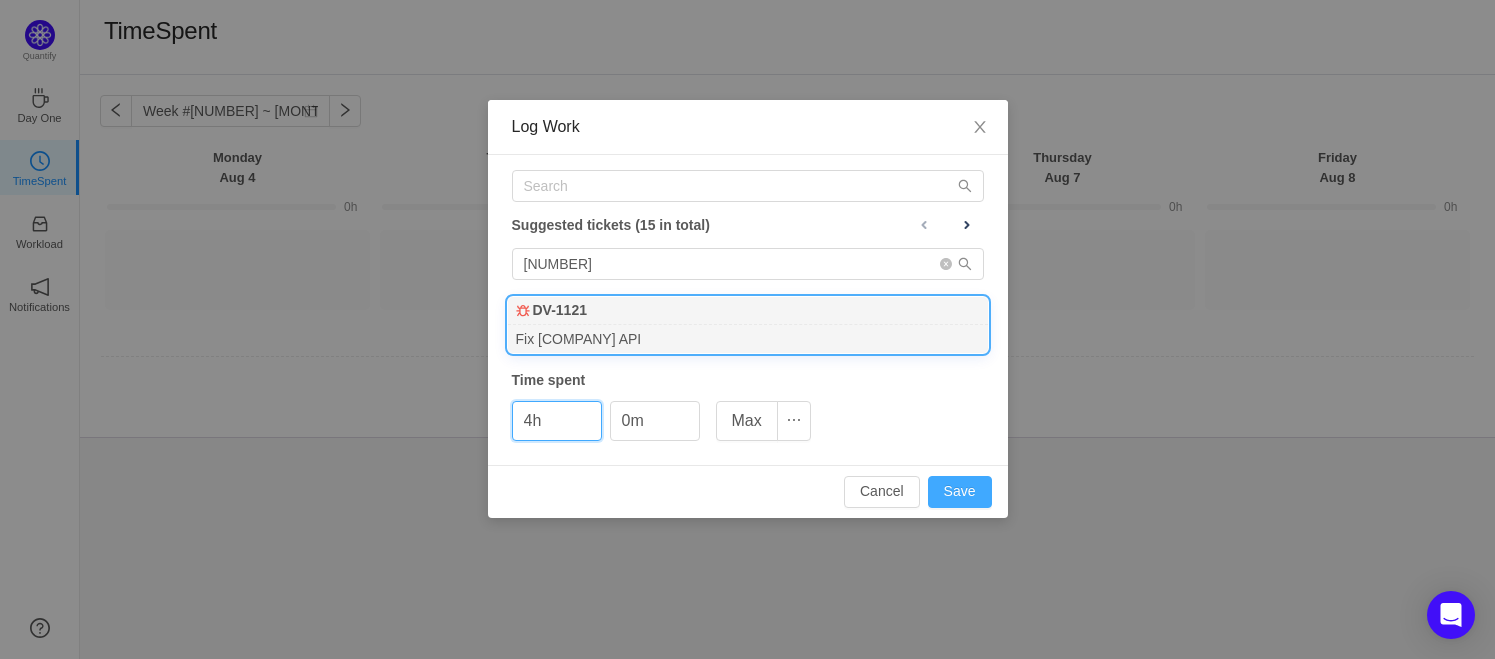 click on "Save" at bounding box center [960, 492] 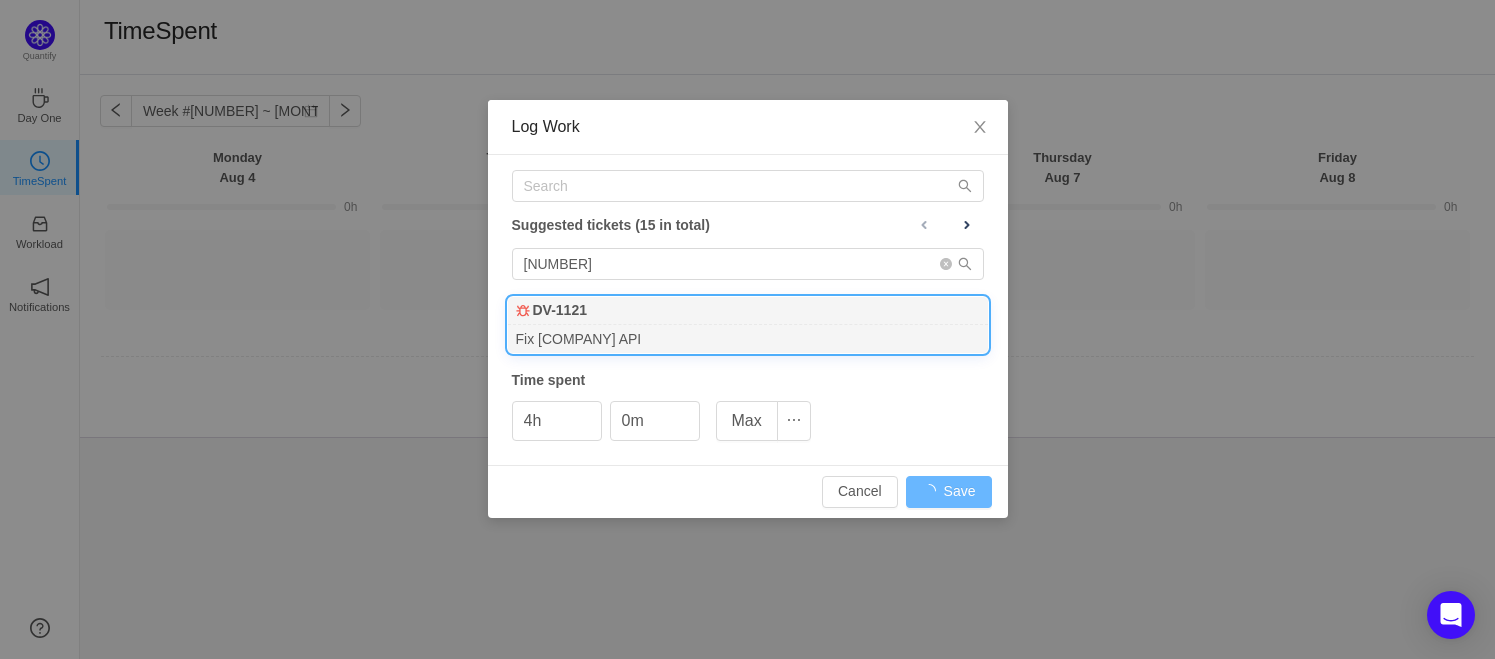 type 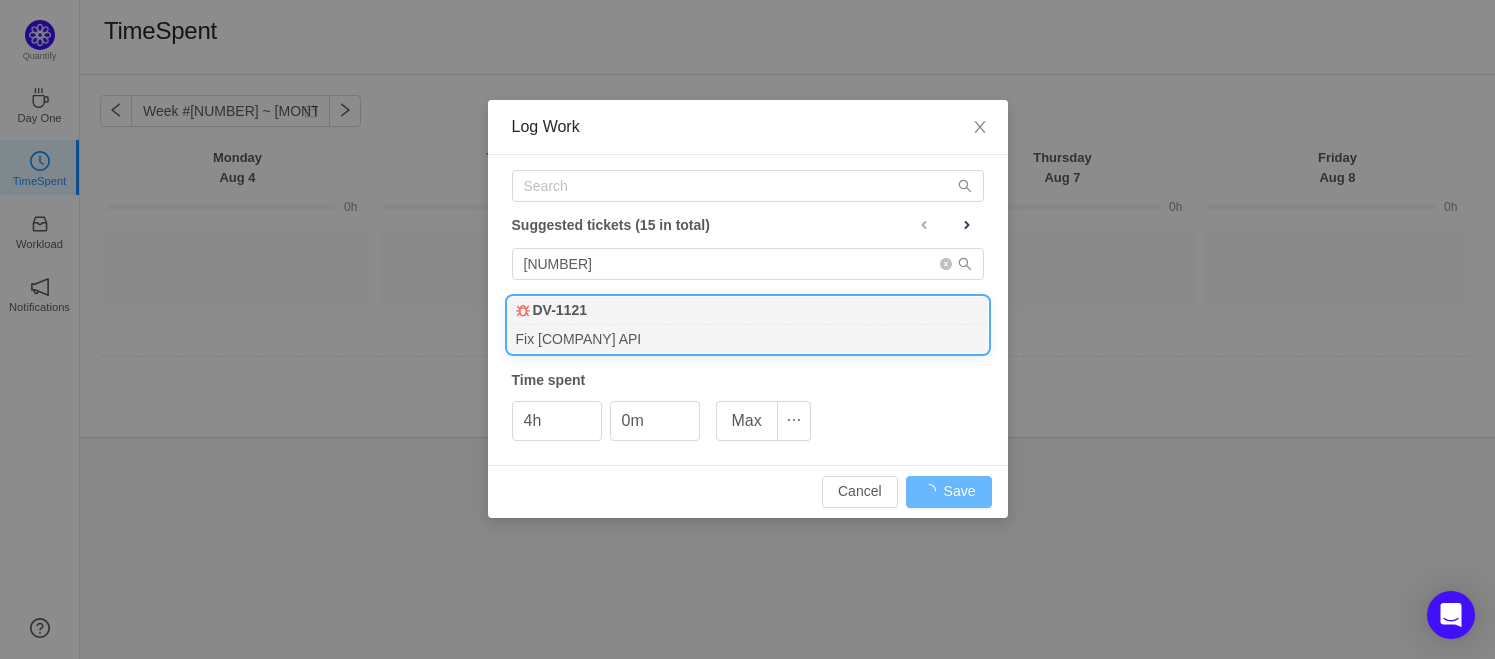 type on "0h" 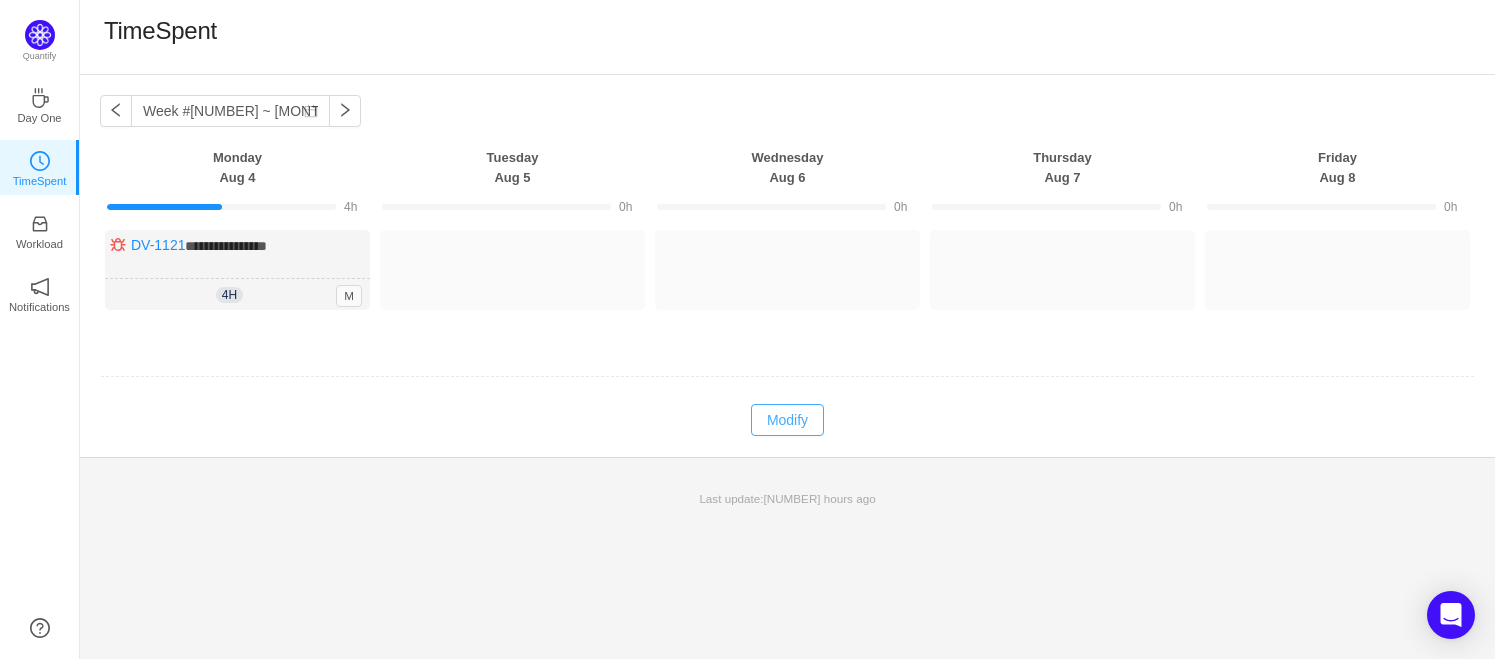 drag, startPoint x: 799, startPoint y: 421, endPoint x: 622, endPoint y: 426, distance: 177.0706 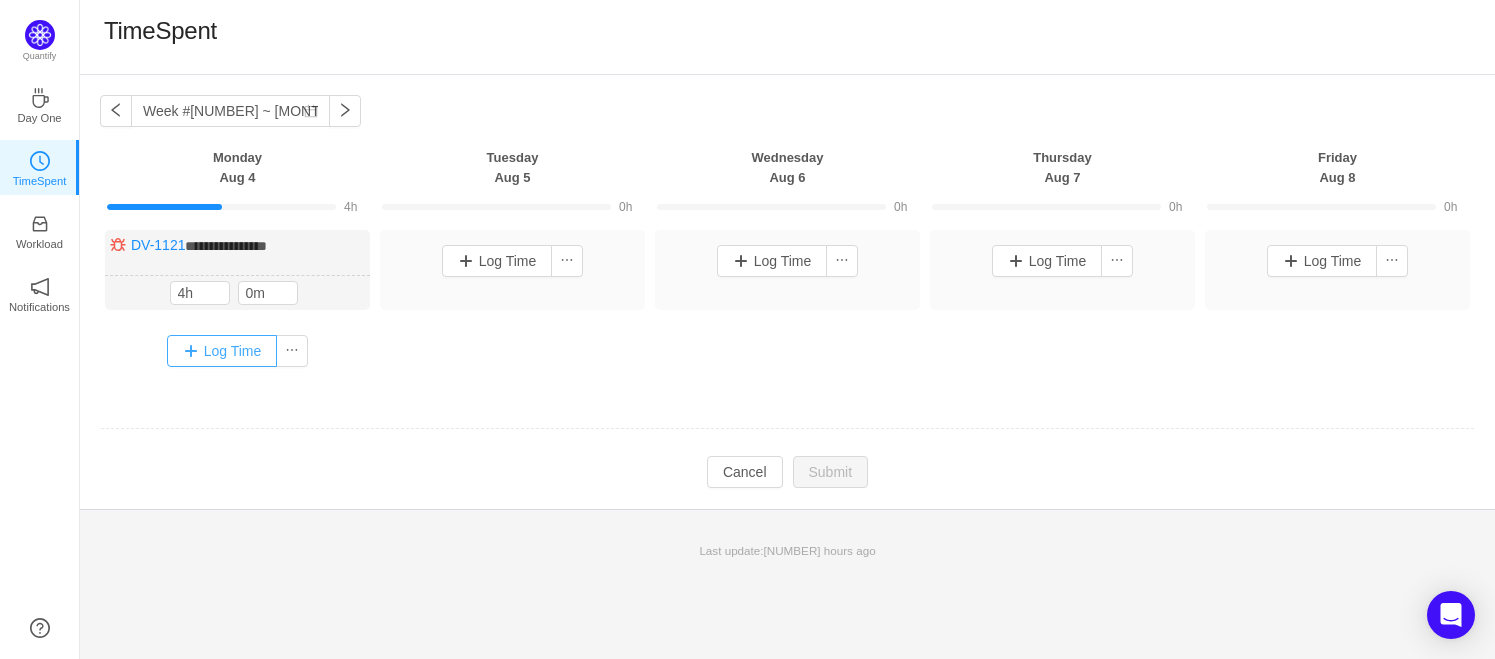 click on "Log Time" at bounding box center [222, 351] 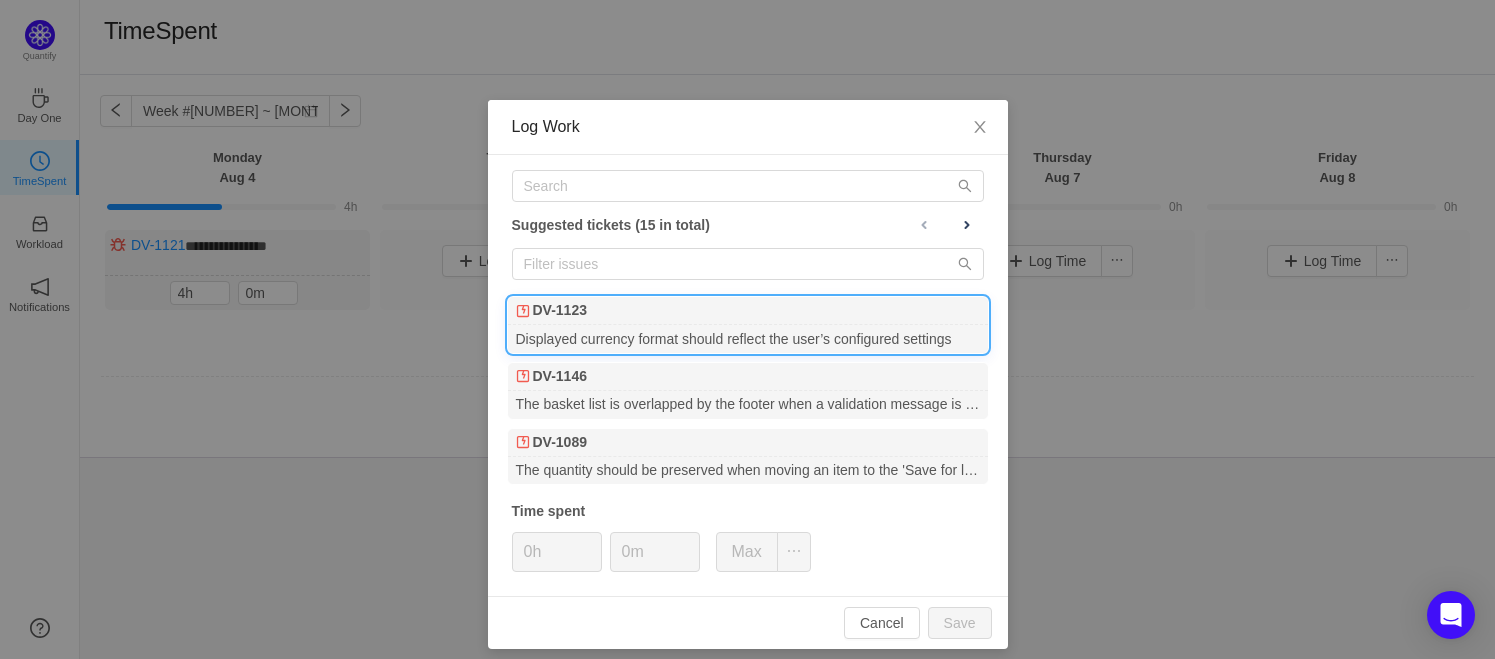click on "DV-1123" at bounding box center [748, 311] 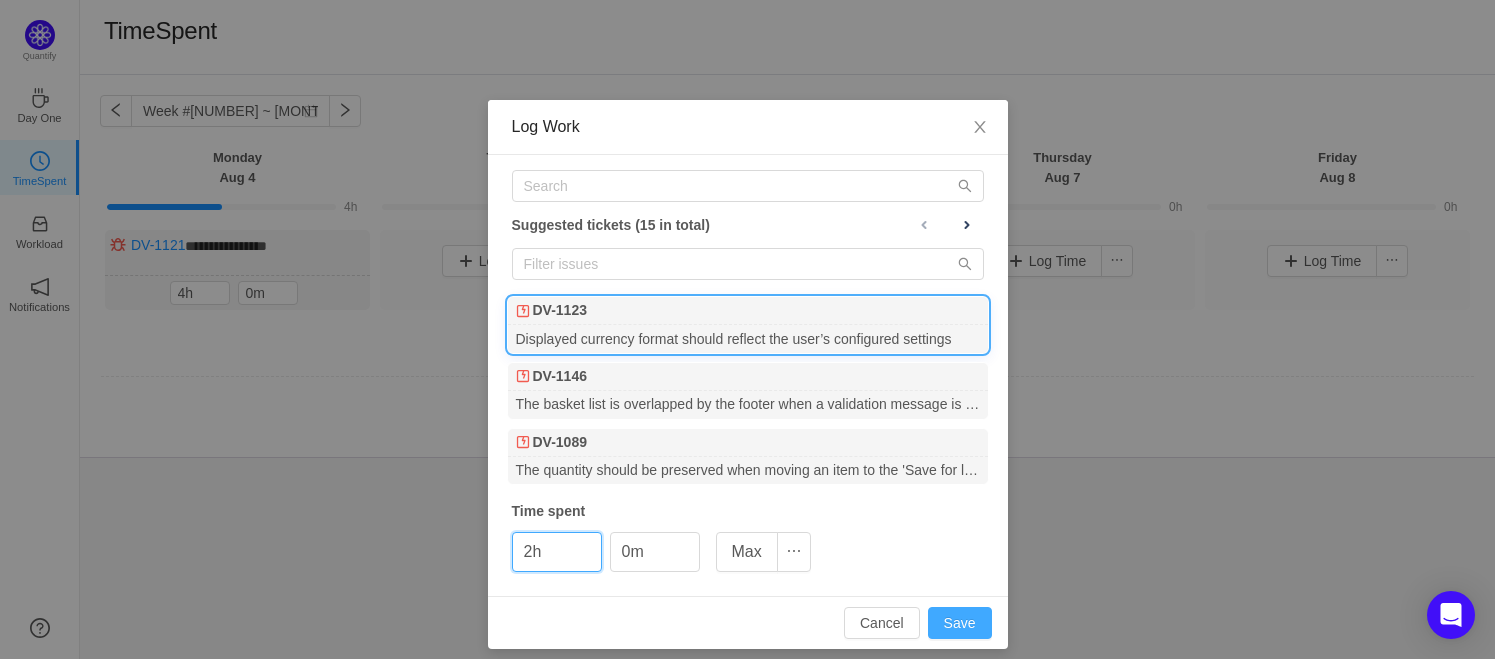 type on "2h" 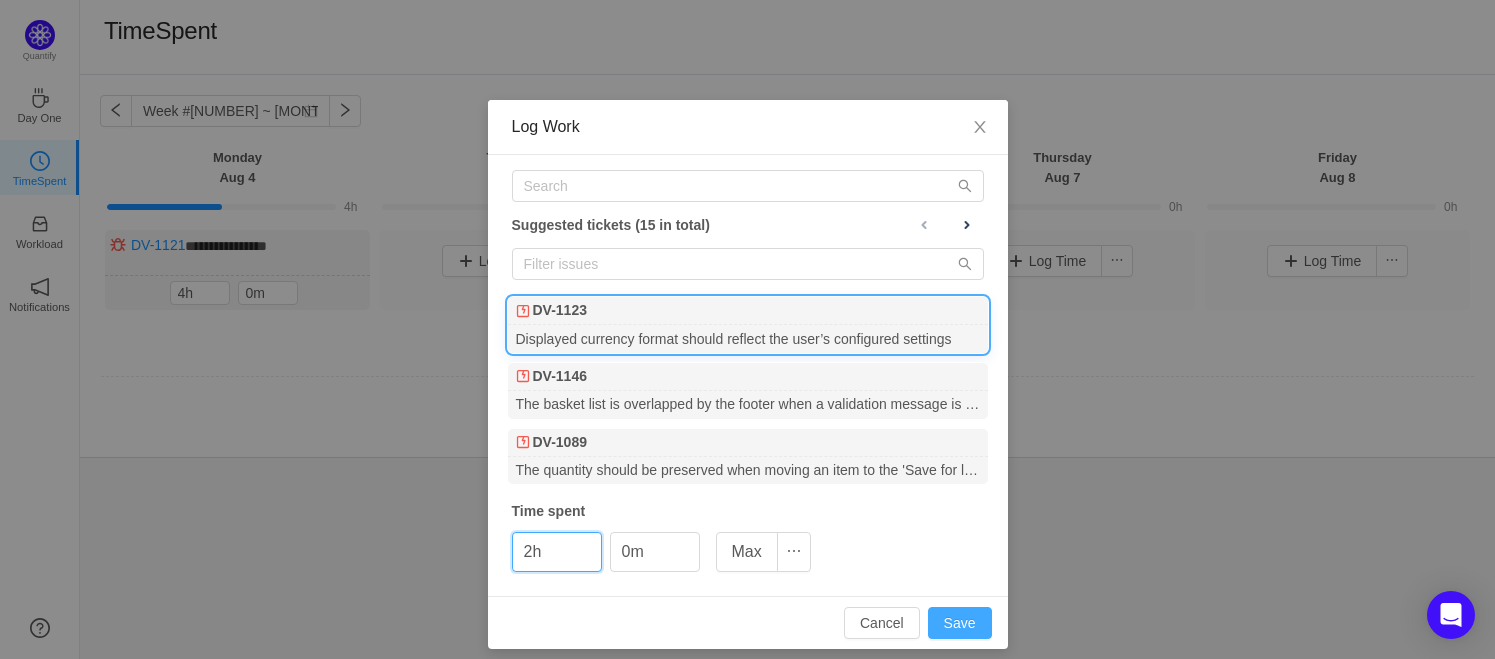 click on "Save" at bounding box center [960, 623] 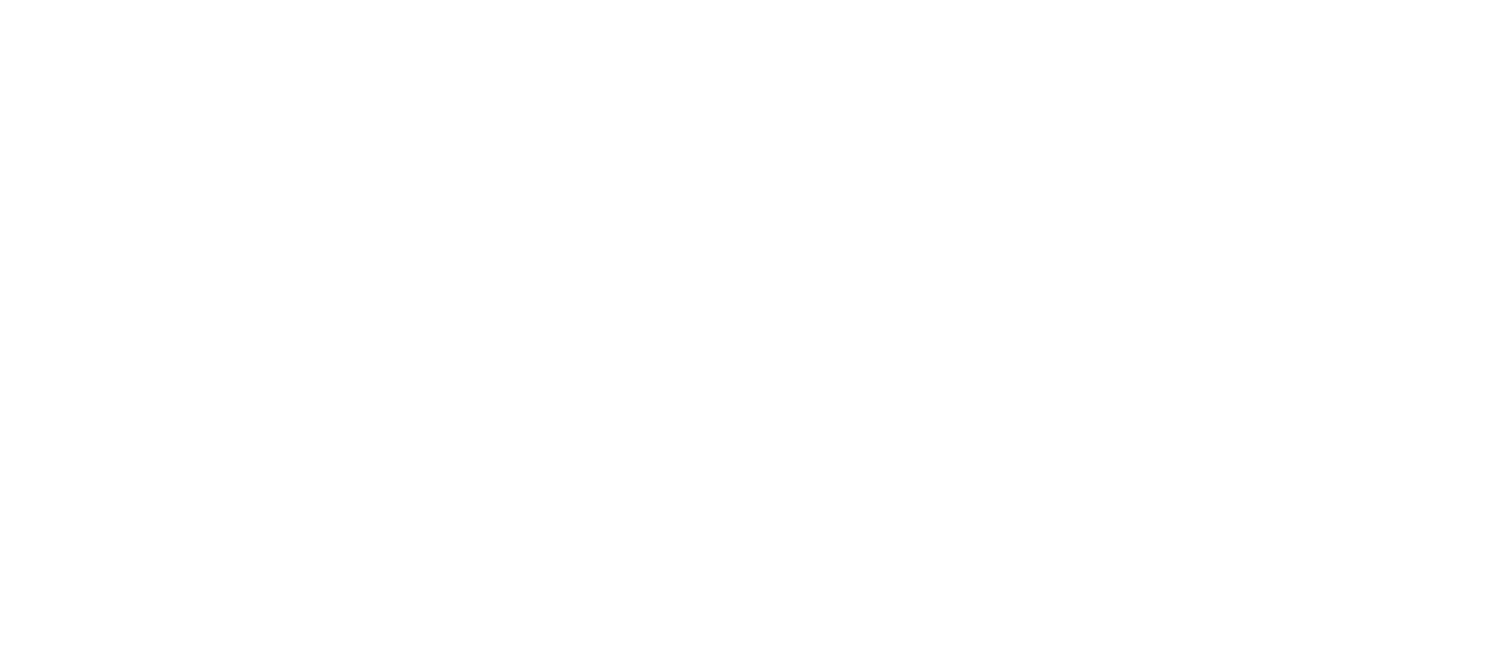 scroll, scrollTop: 0, scrollLeft: 0, axis: both 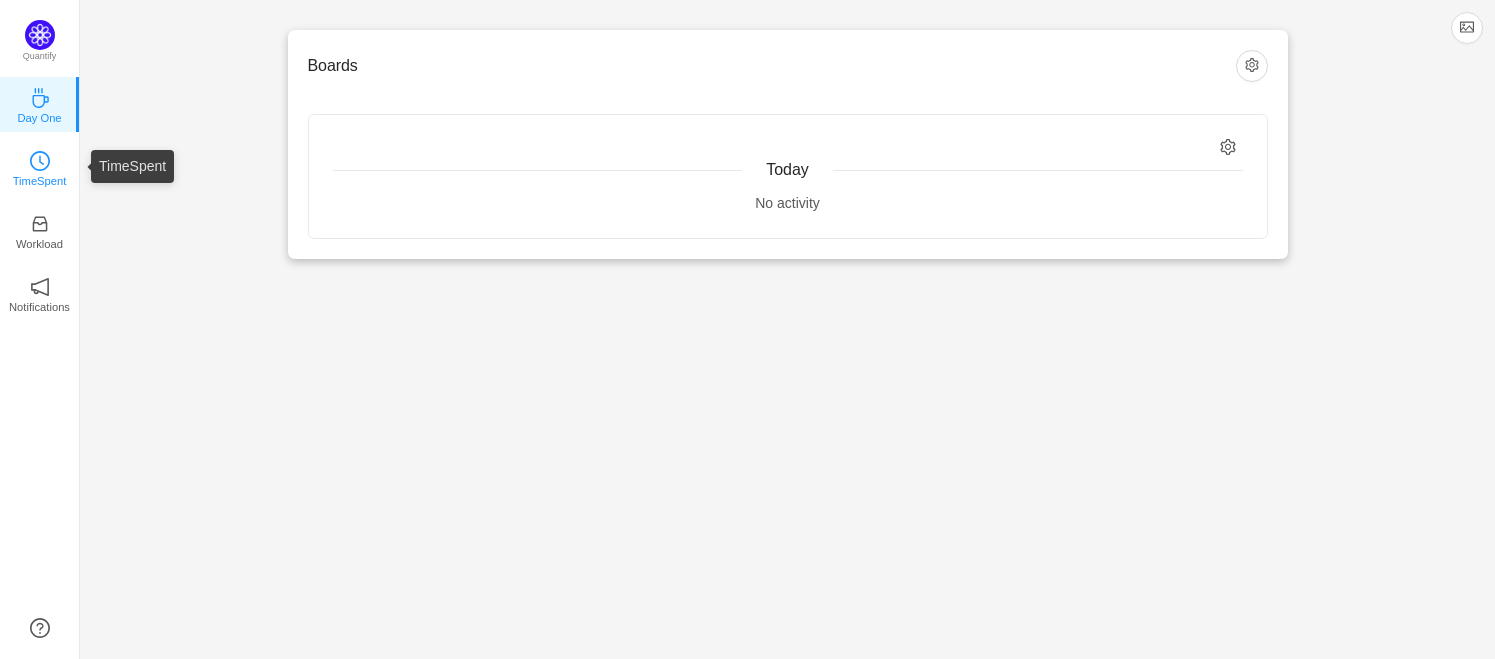 click 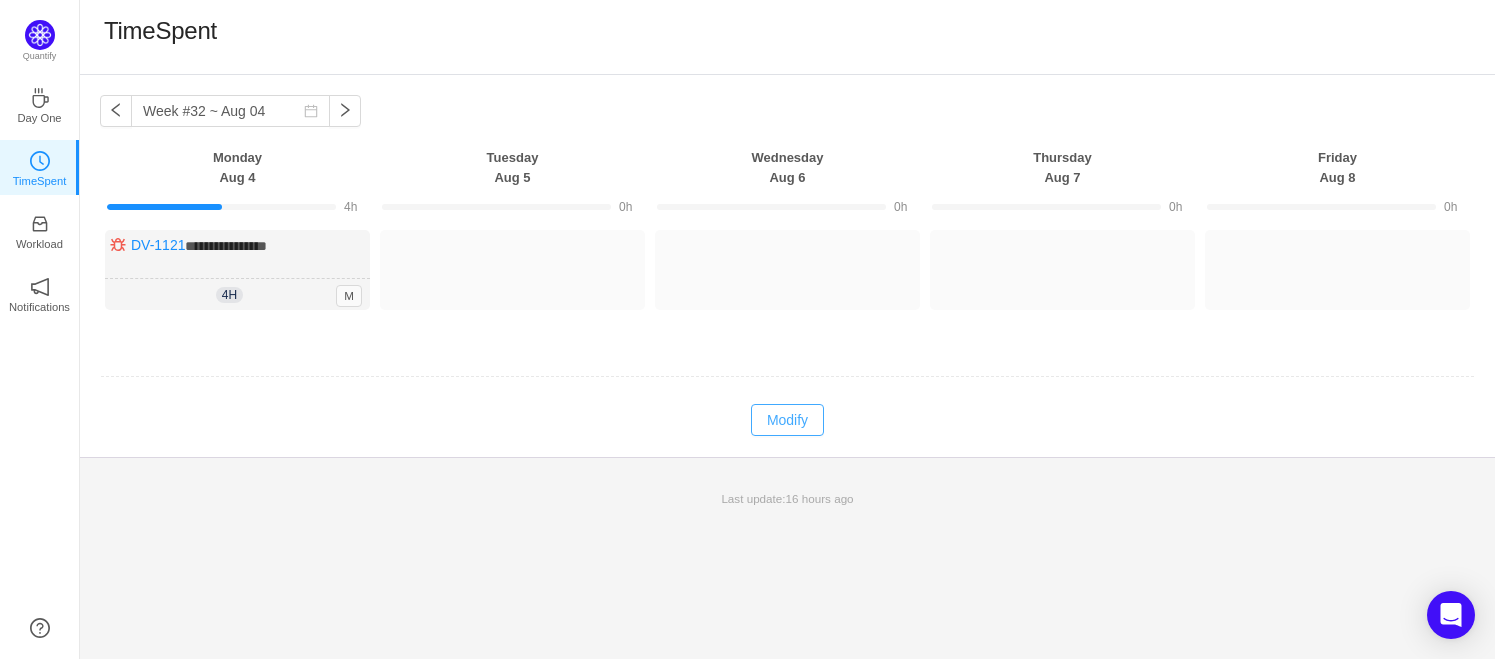 click on "Modify" at bounding box center (787, 420) 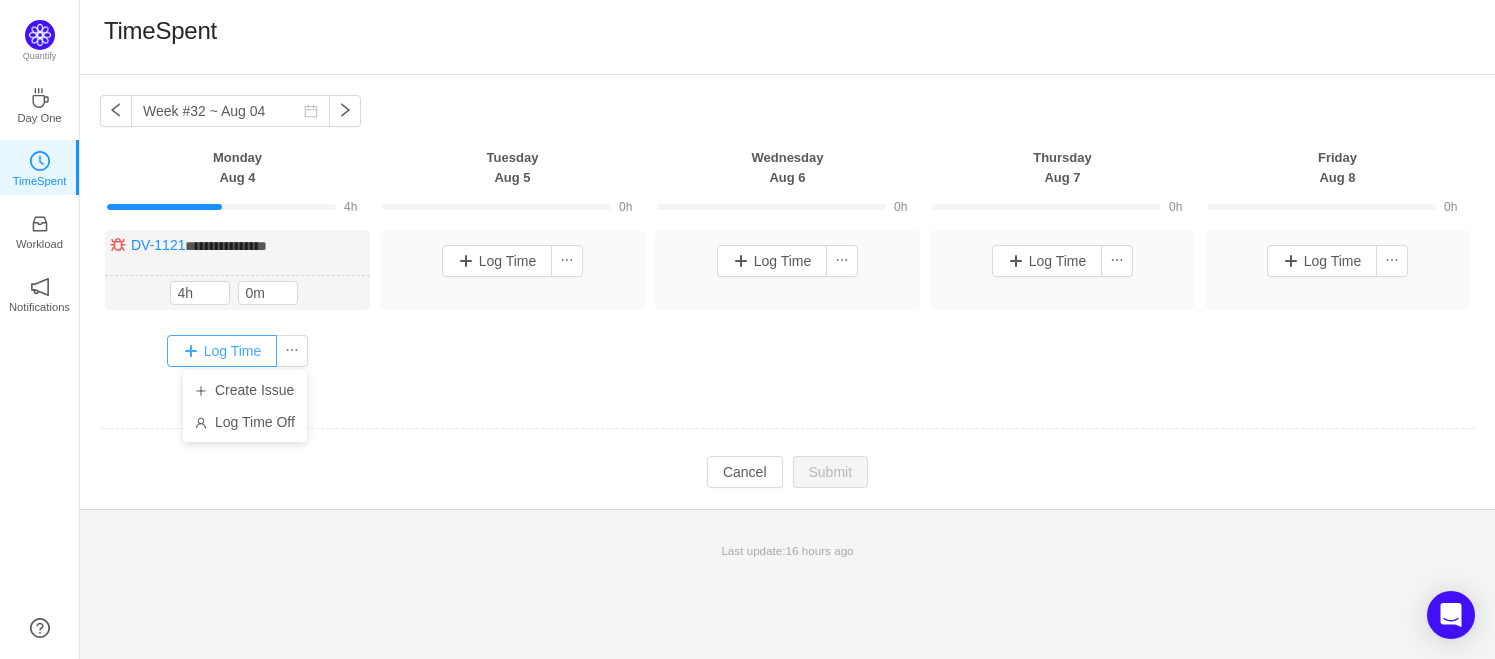click on "Log Time" at bounding box center (222, 351) 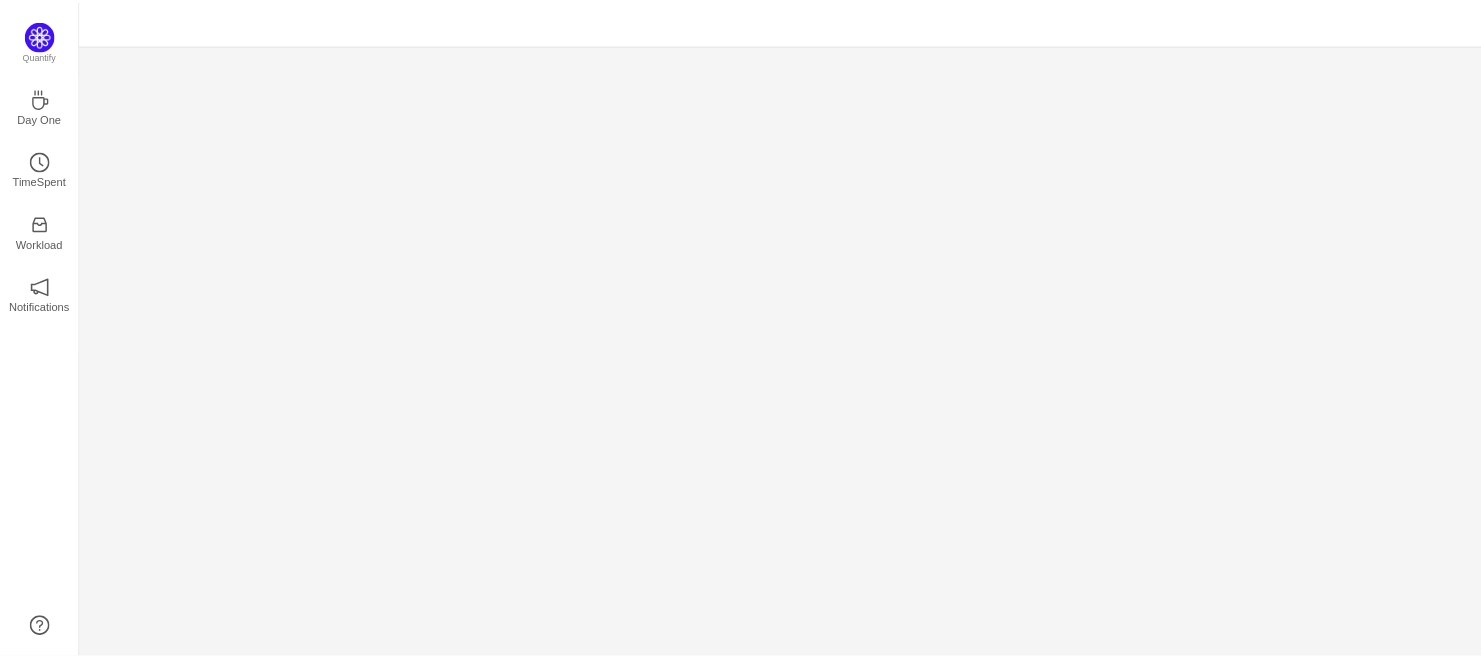 scroll, scrollTop: 0, scrollLeft: 0, axis: both 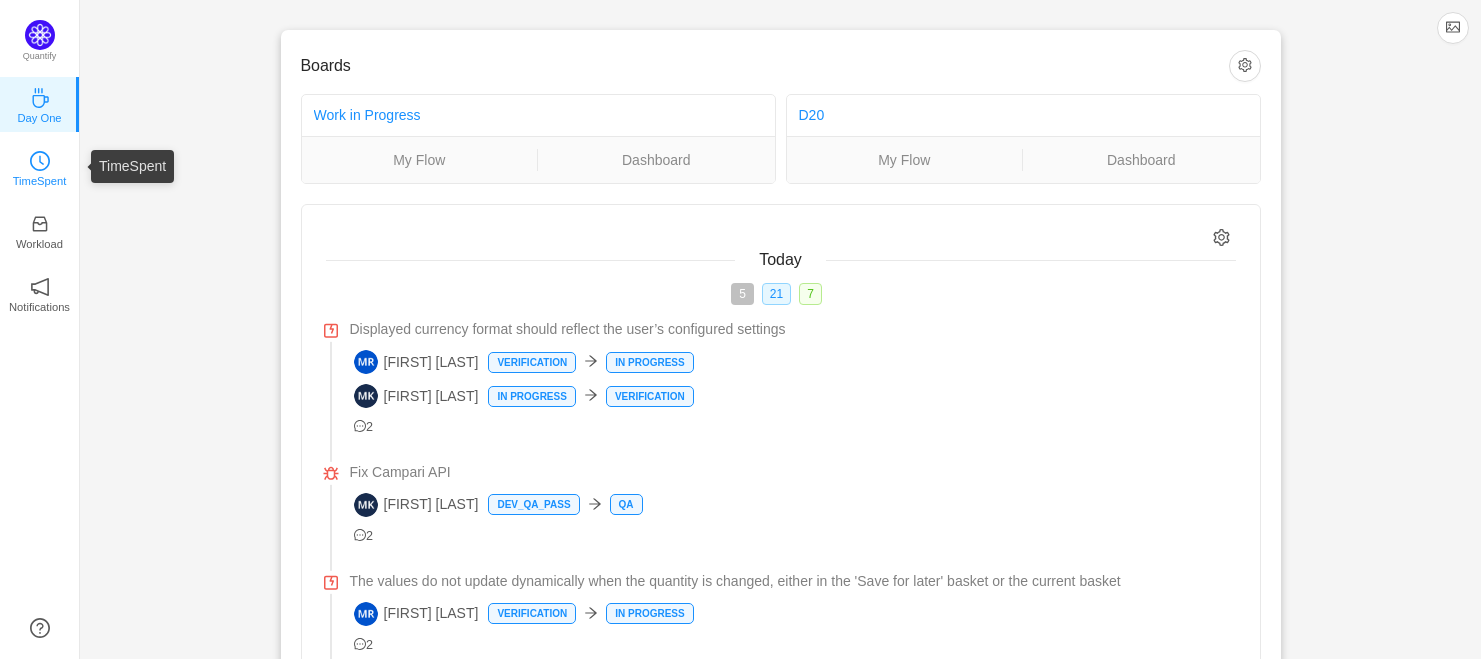 click 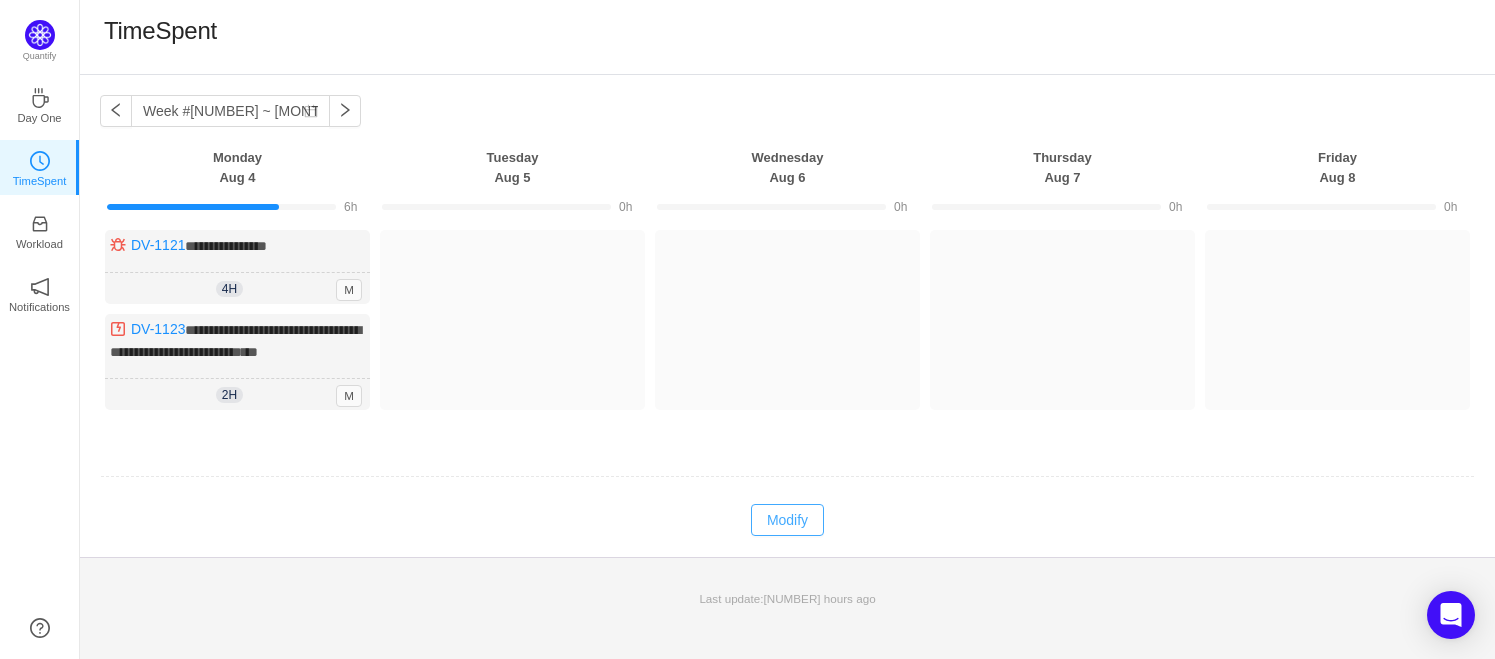 click on "Modify" at bounding box center (787, 520) 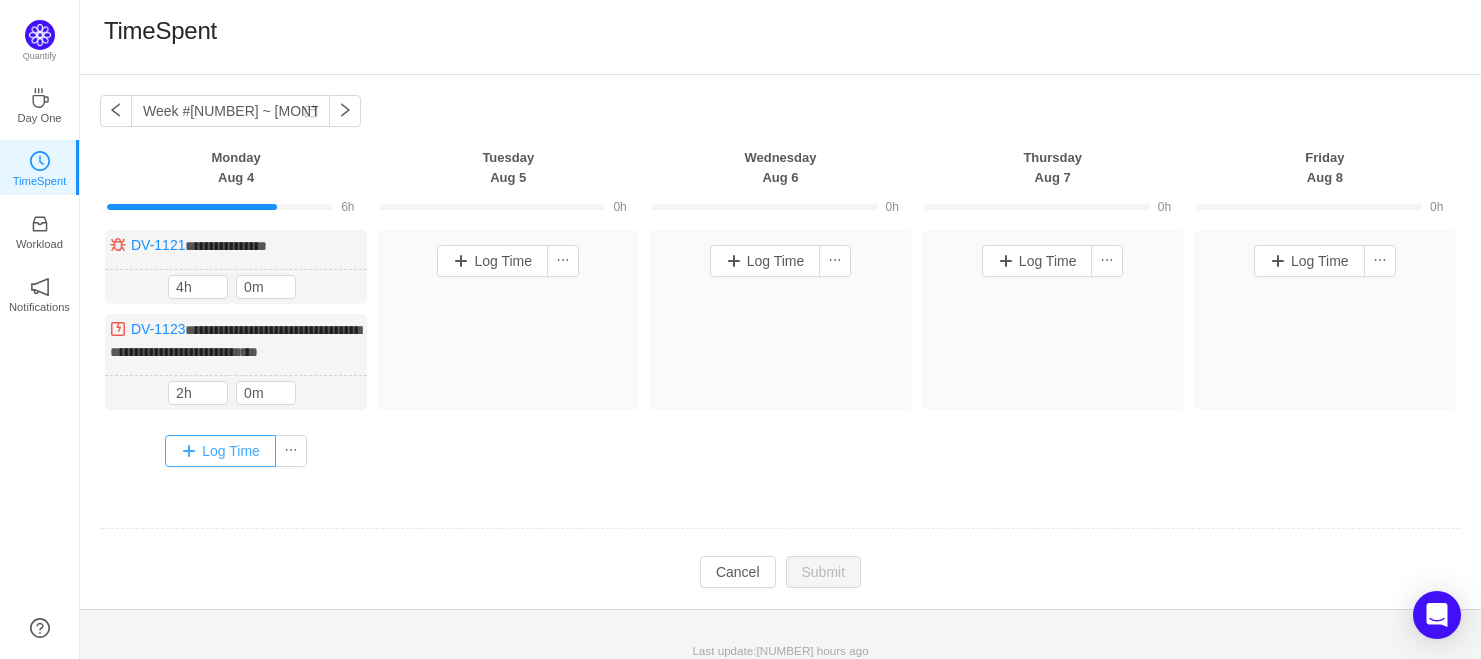 click on "Log Time" at bounding box center [220, 451] 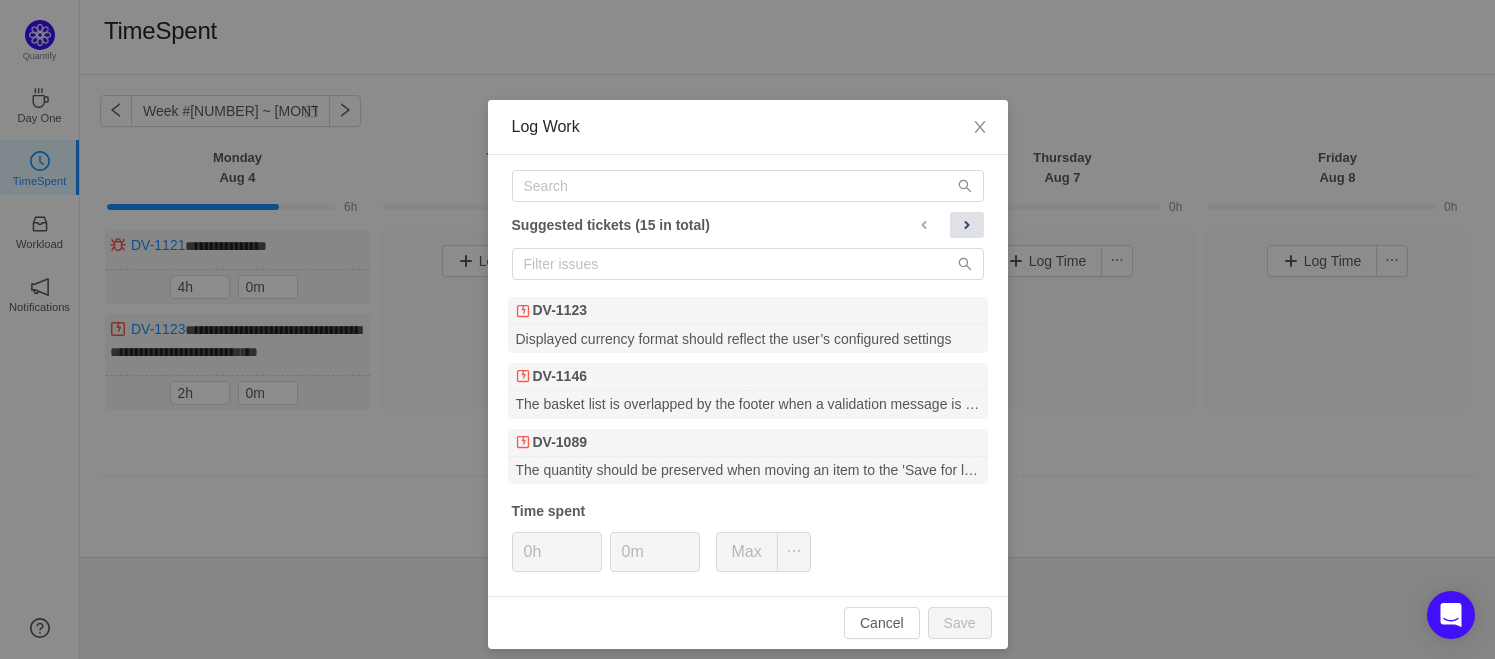 click at bounding box center [967, 225] 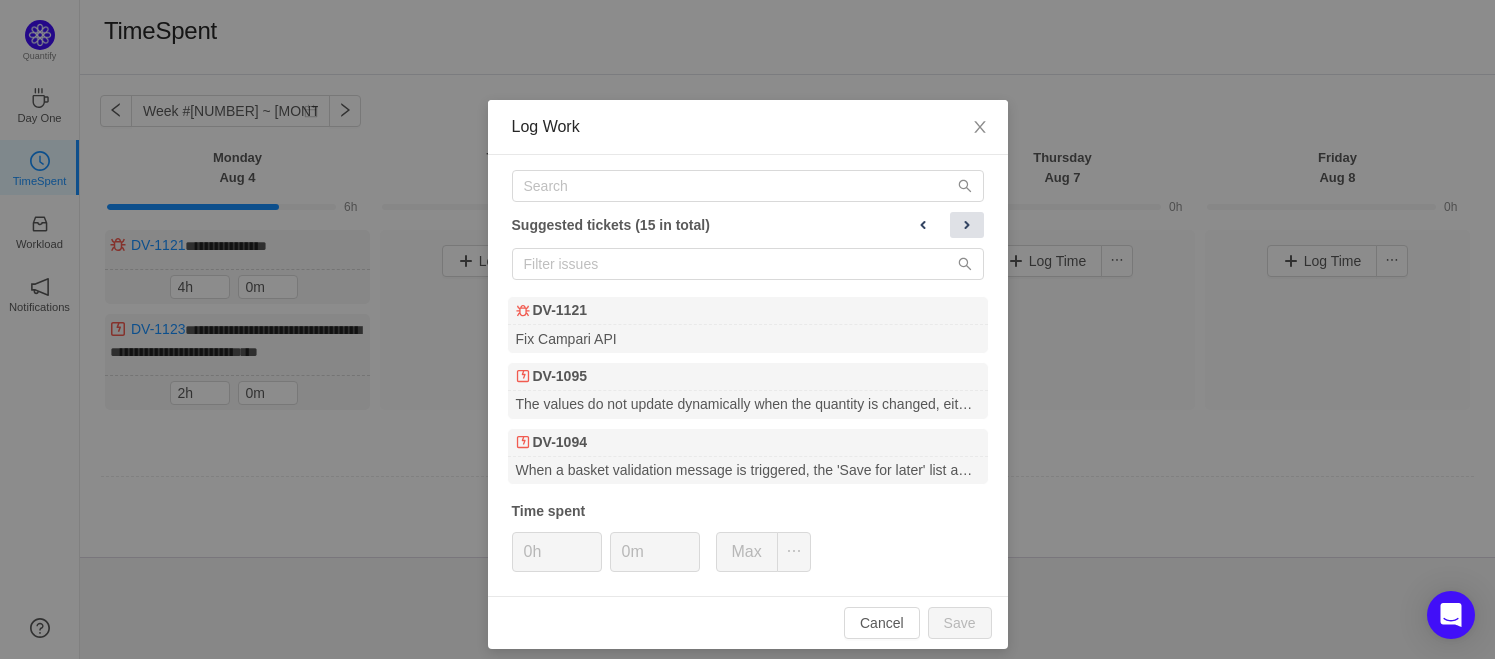 click at bounding box center (967, 225) 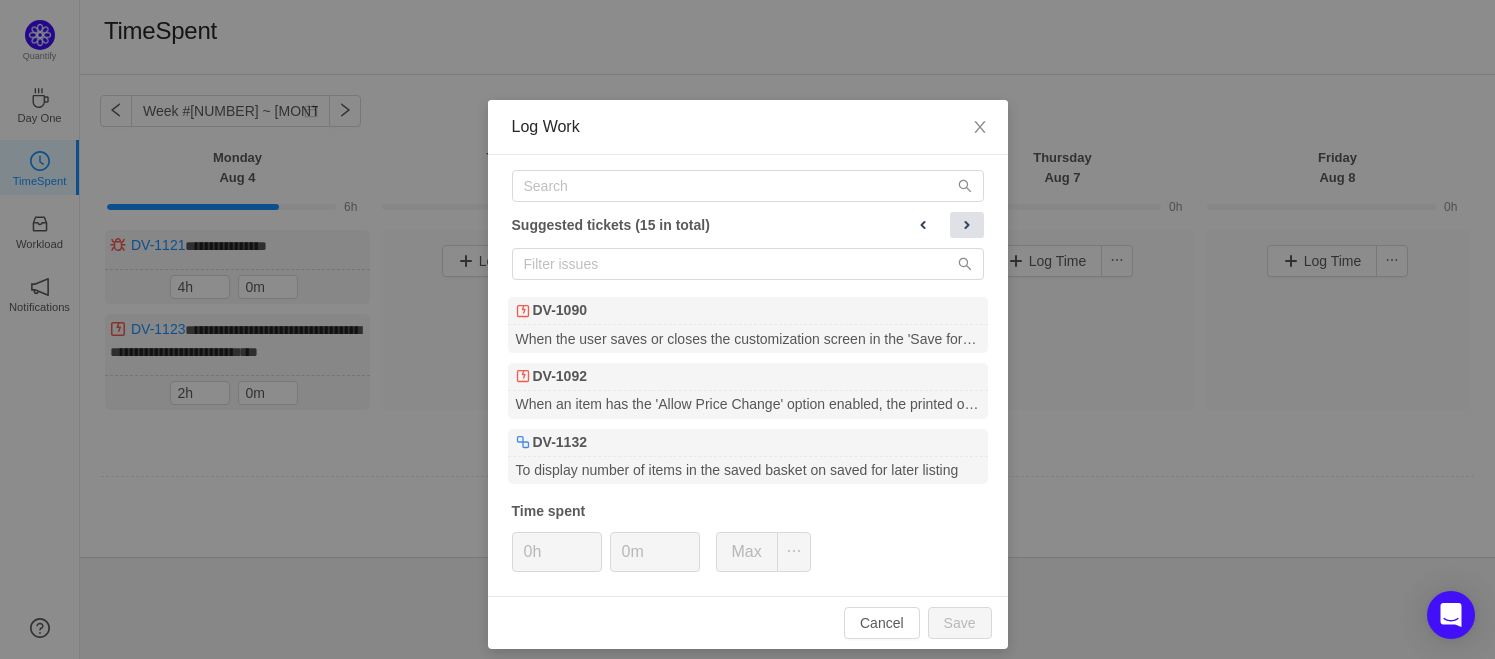 click at bounding box center (967, 225) 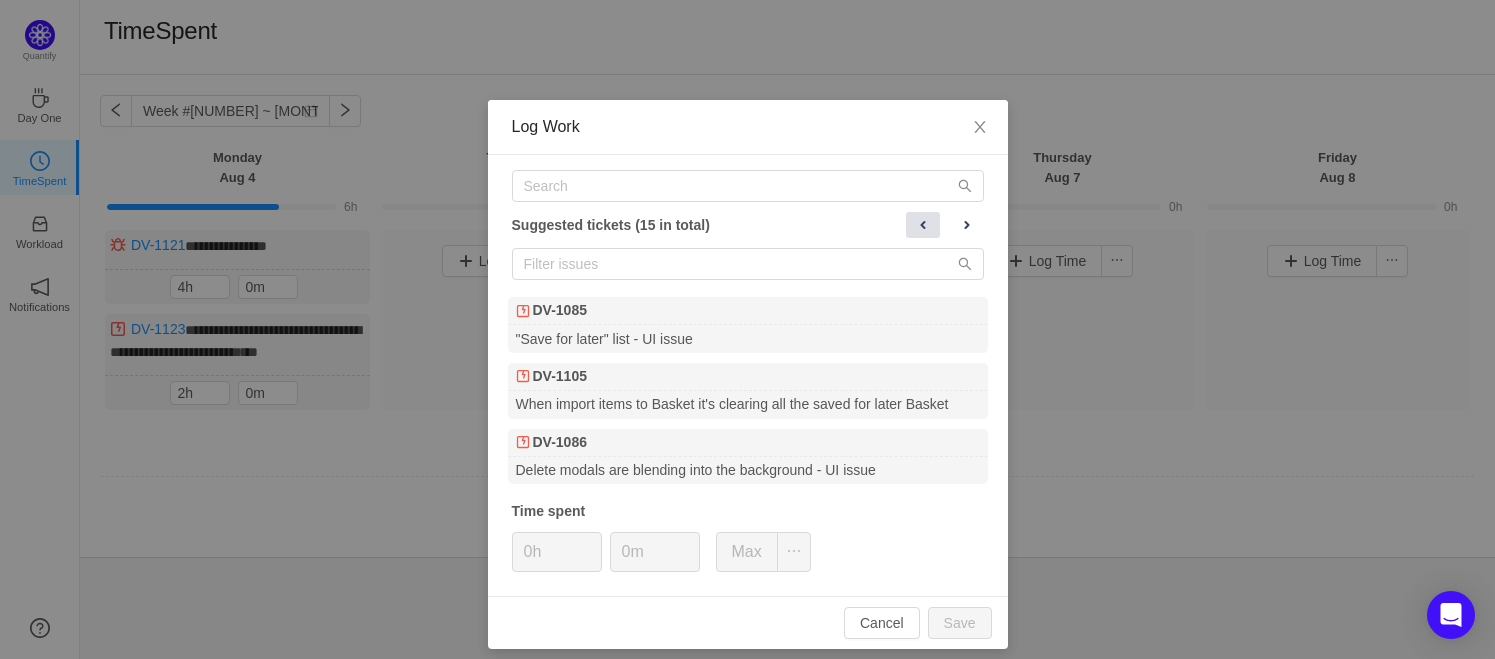 click at bounding box center [923, 225] 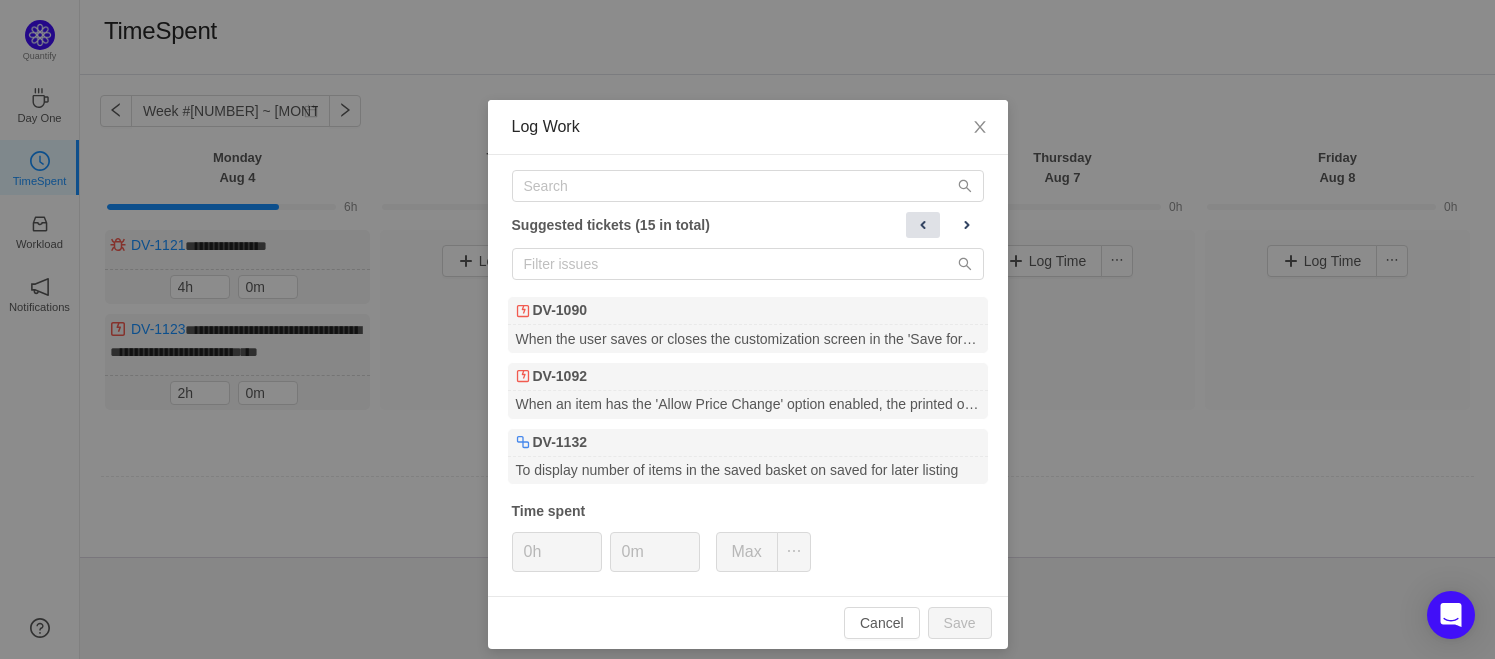 click at bounding box center [923, 225] 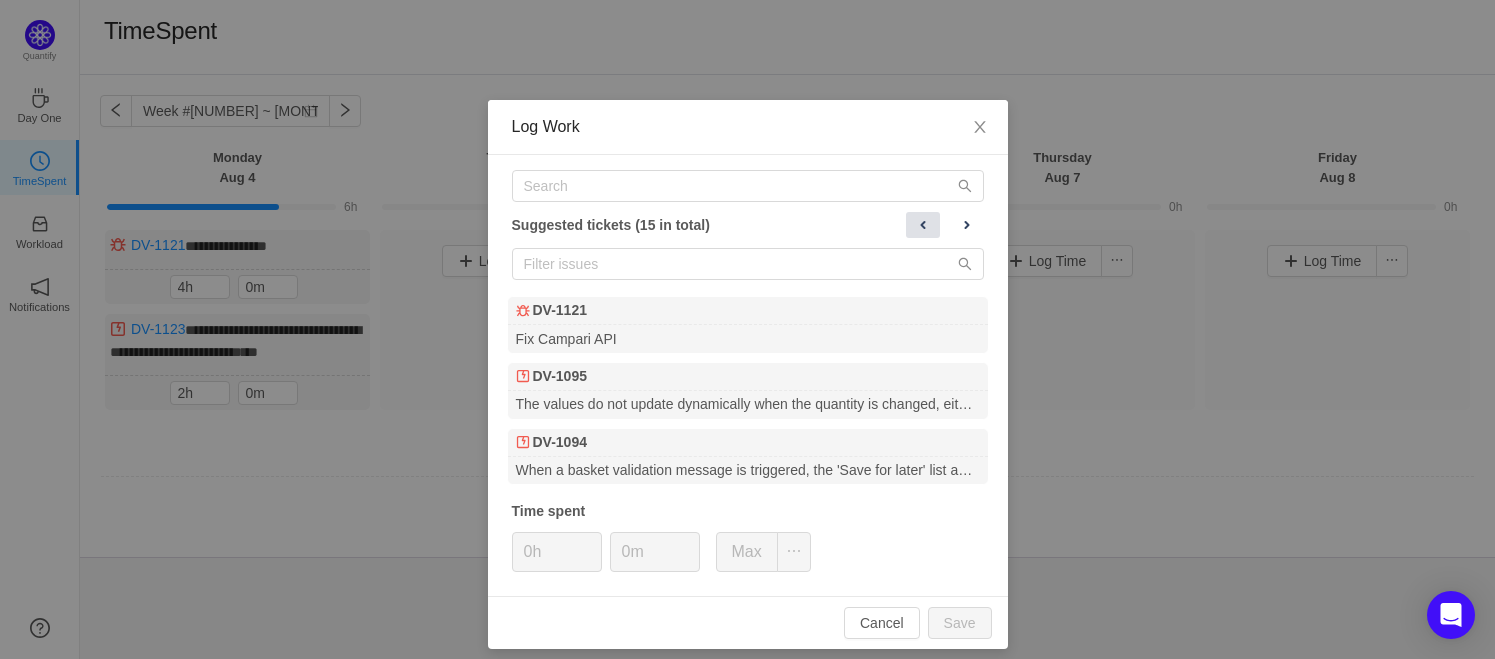 click at bounding box center [923, 225] 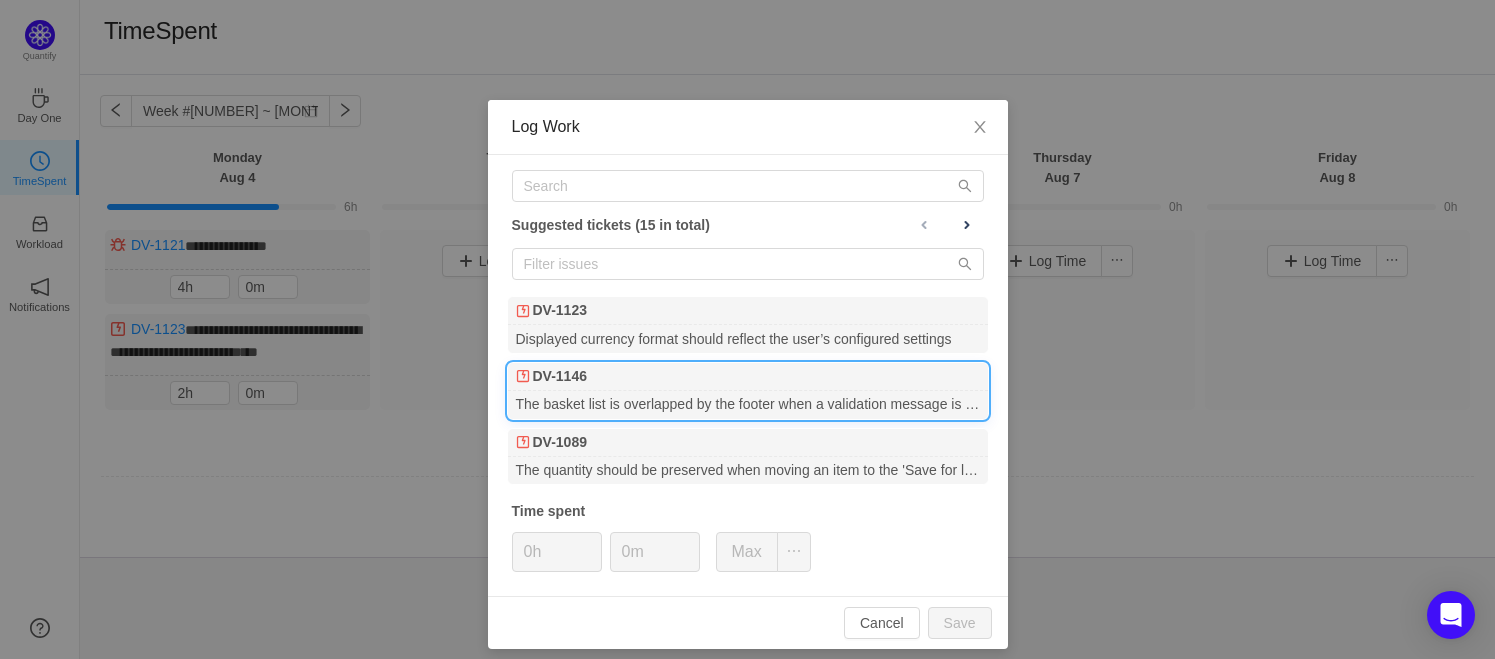 click on "DV-1146" at bounding box center [748, 377] 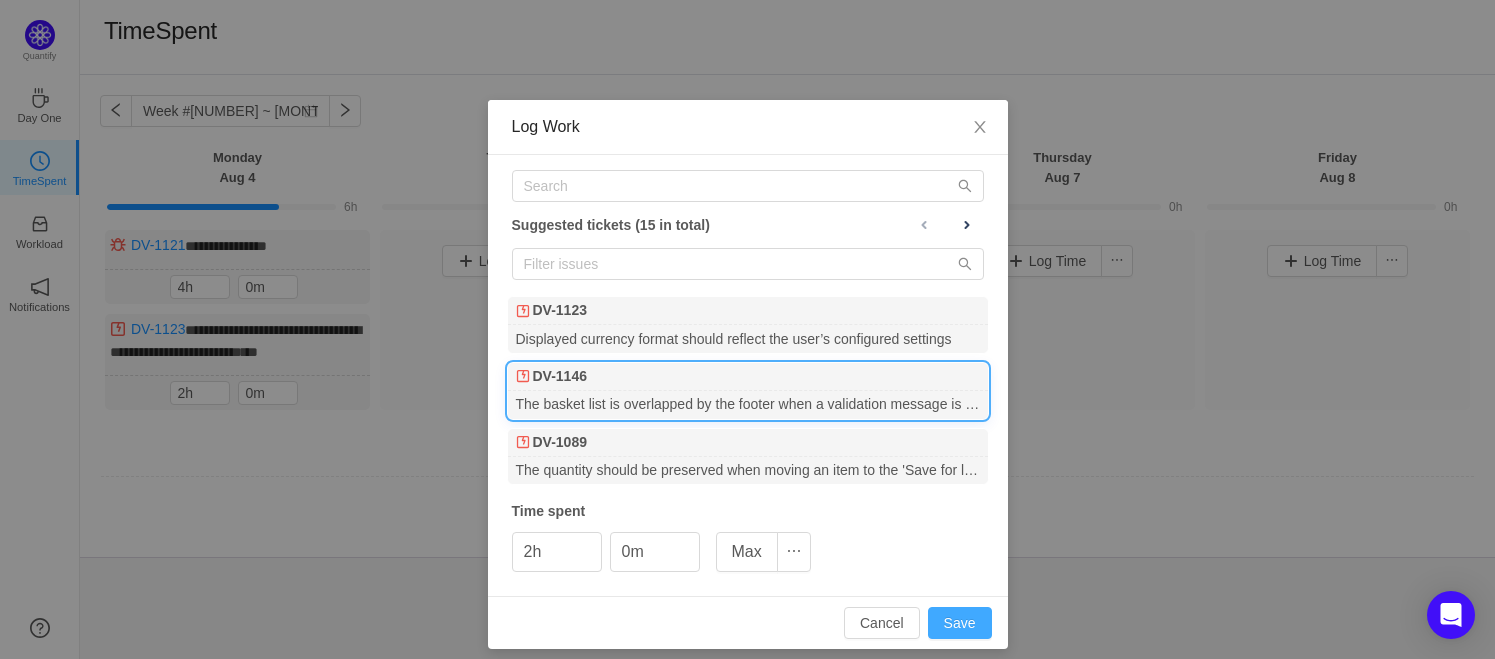 click on "Save" at bounding box center (960, 623) 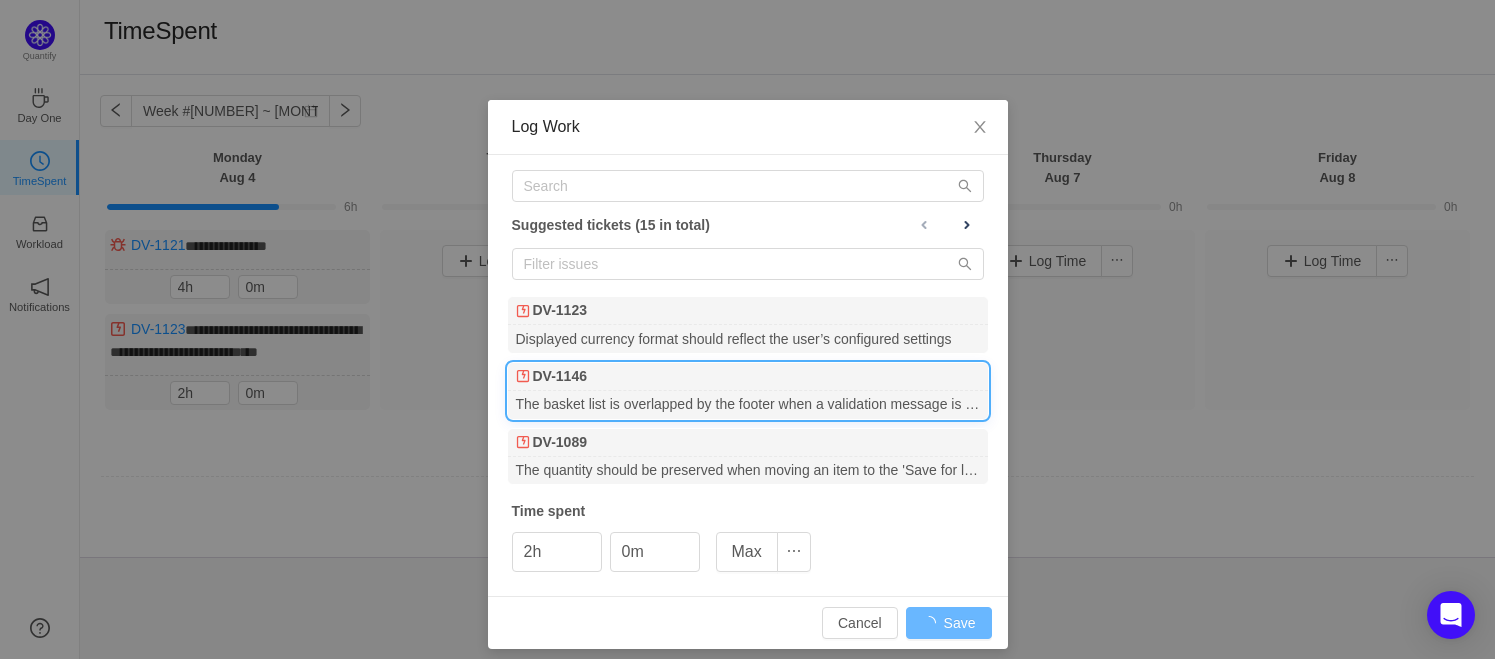 type on "0h" 